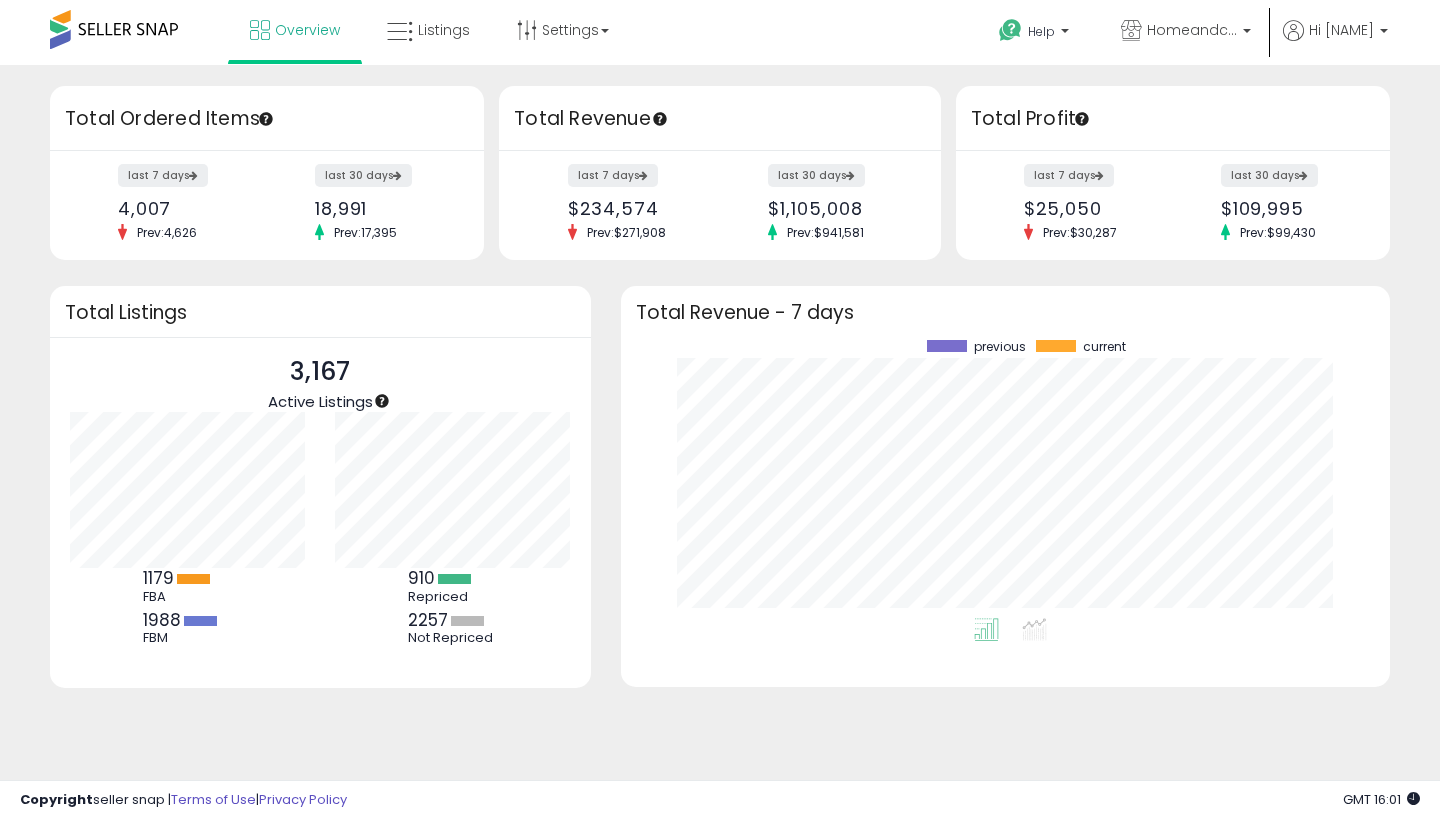 scroll, scrollTop: 0, scrollLeft: 0, axis: both 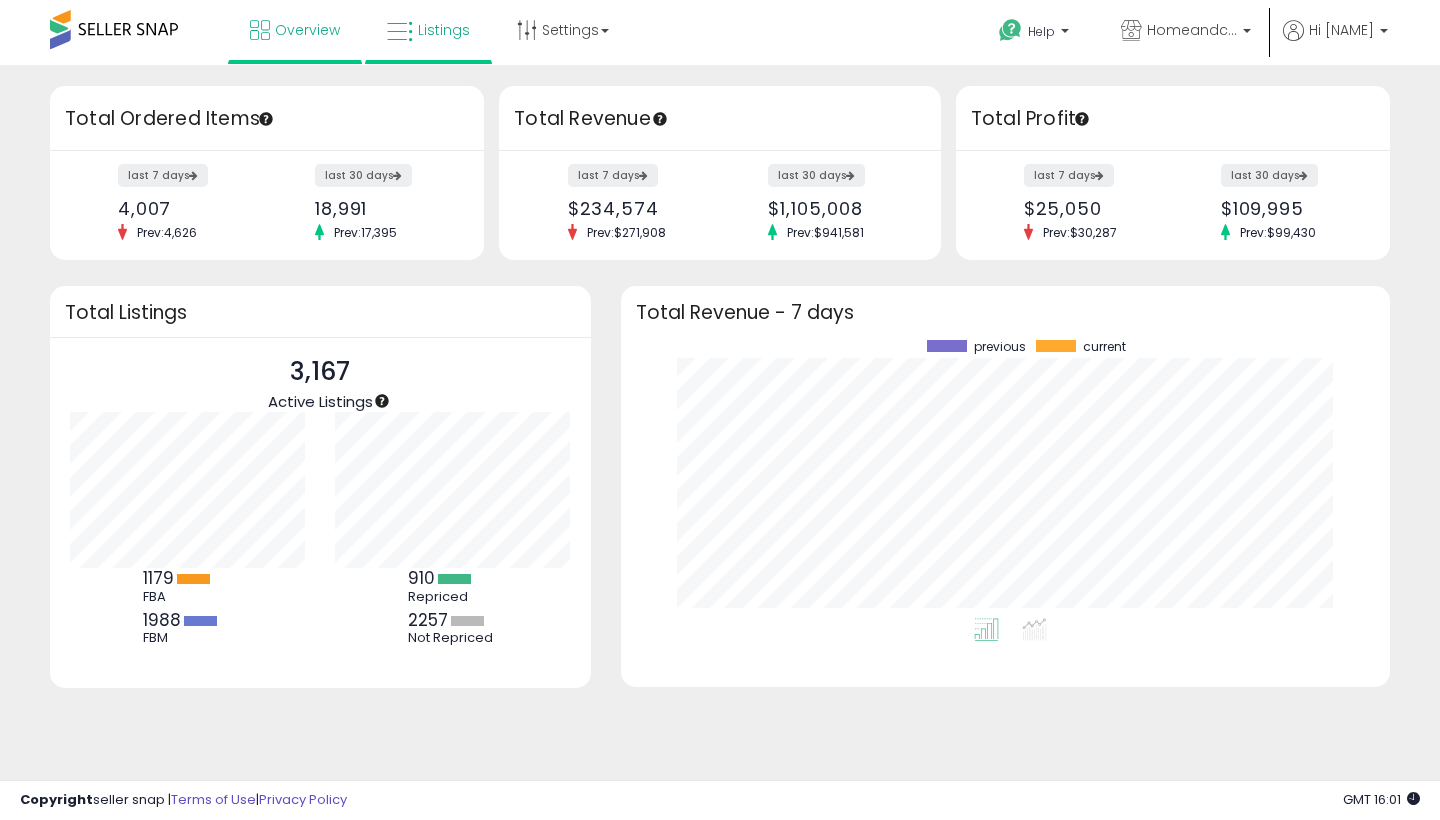 click on "Listings" at bounding box center (444, 30) 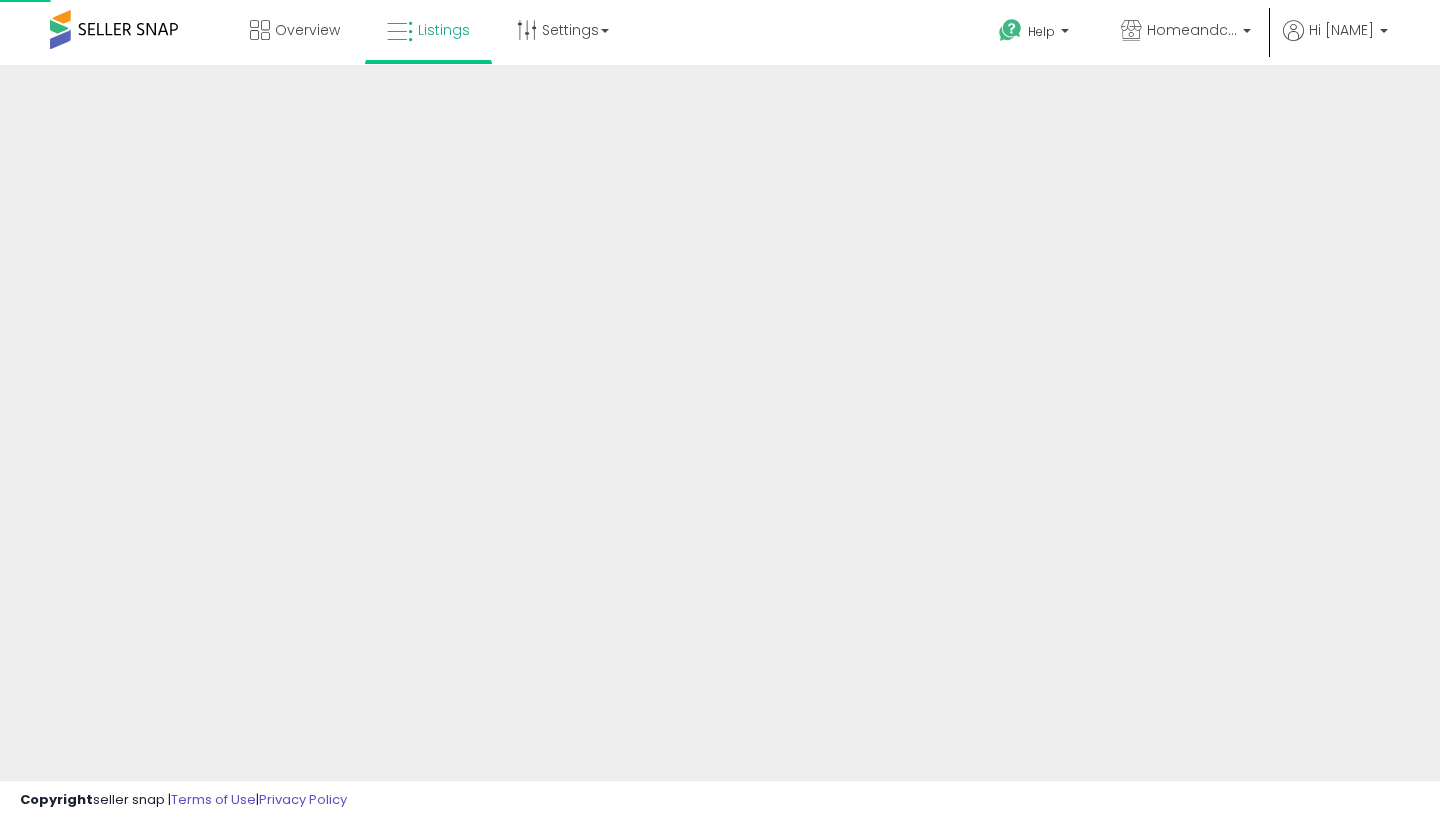 scroll, scrollTop: 0, scrollLeft: 0, axis: both 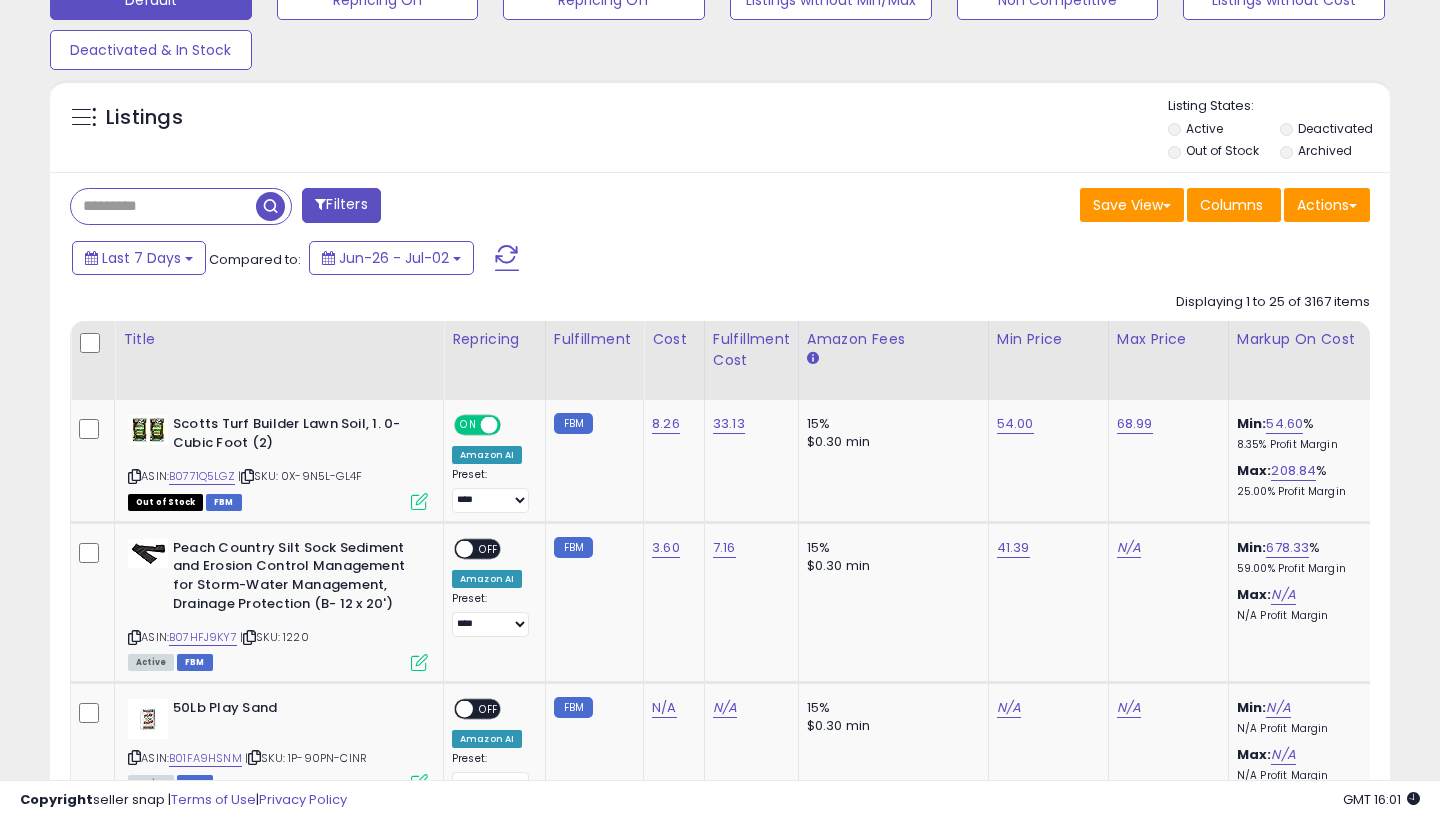 click at bounding box center (163, 206) 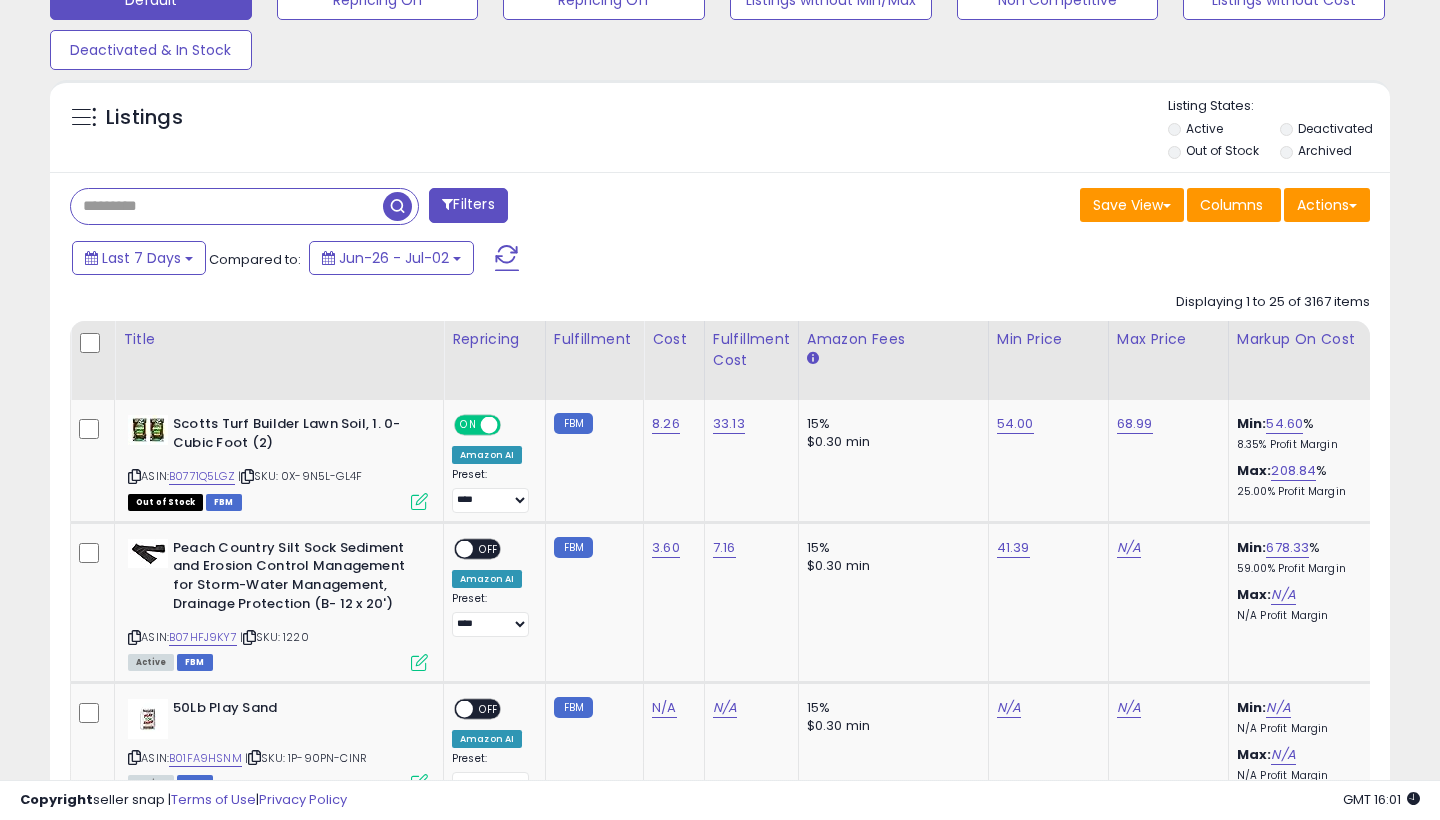 paste on "**********" 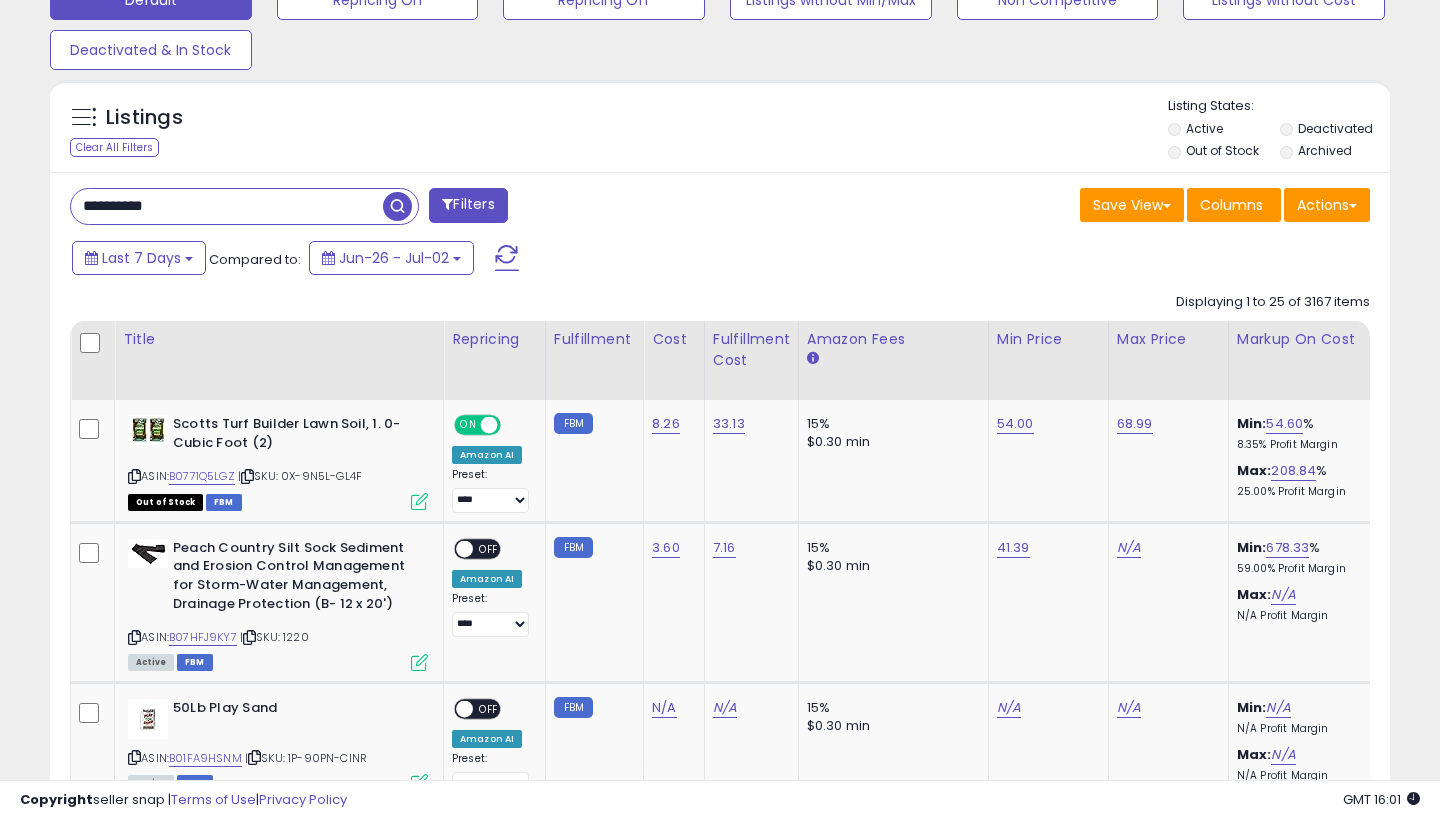 type on "**********" 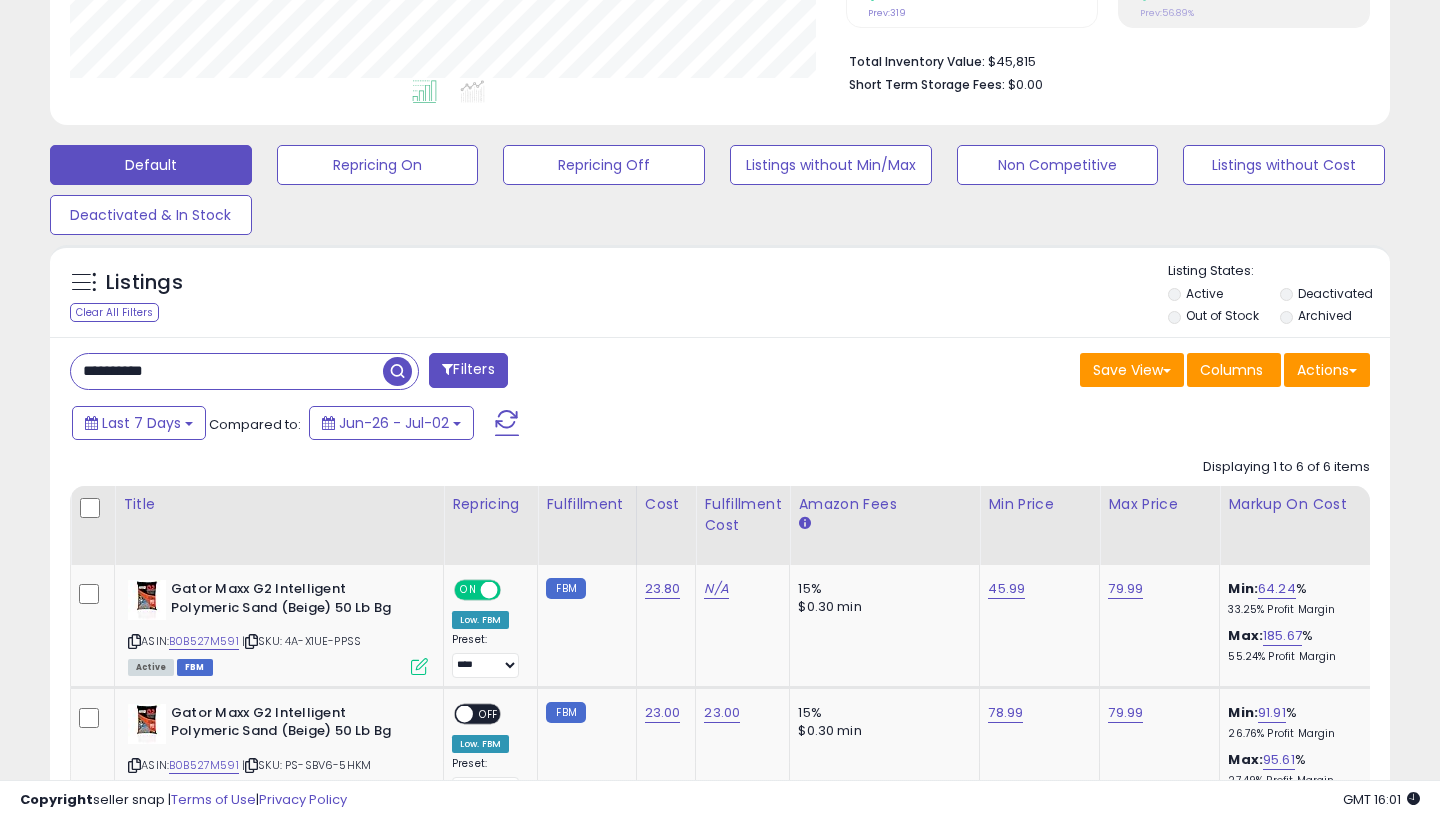 scroll, scrollTop: 581, scrollLeft: 0, axis: vertical 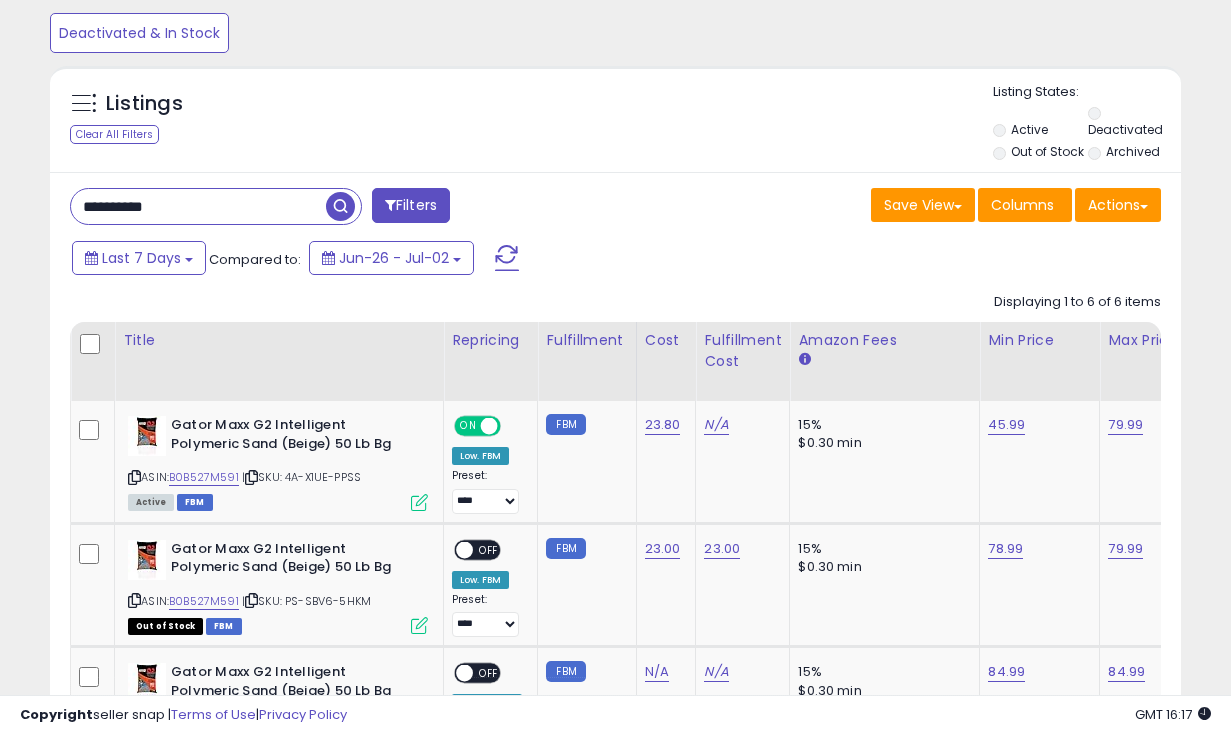 click on "**********" at bounding box center (198, 206) 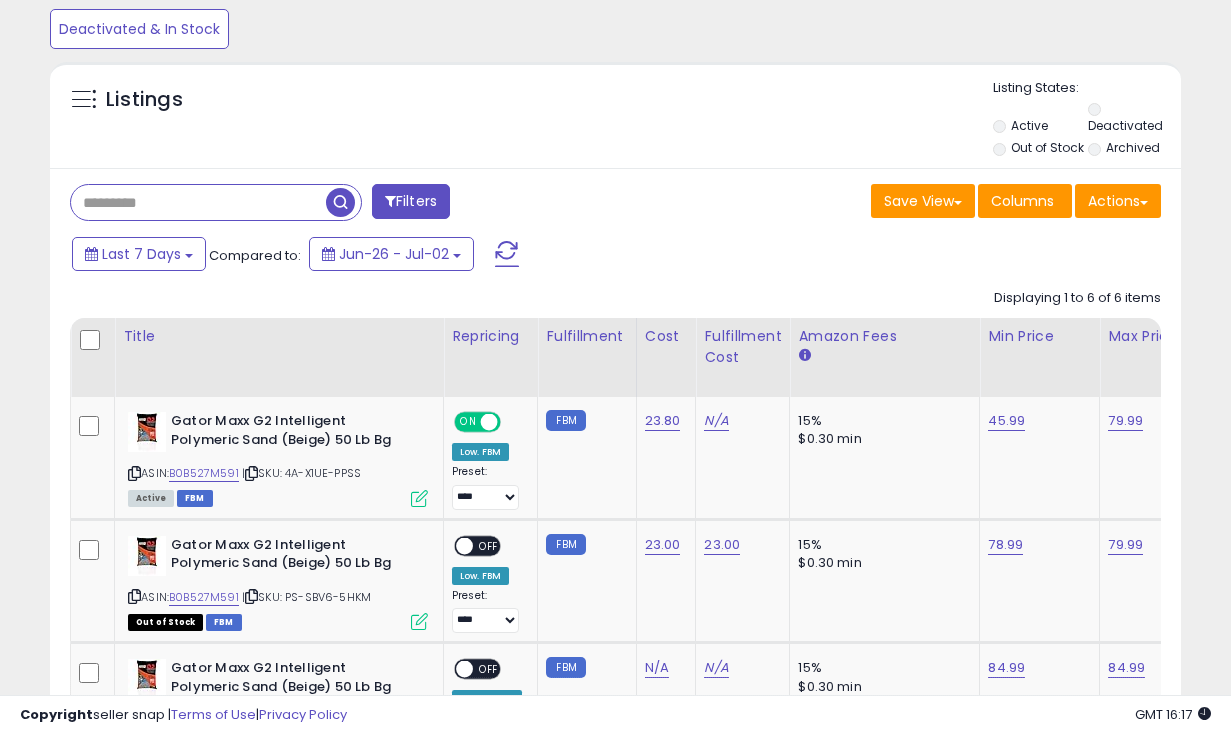 scroll, scrollTop: 705, scrollLeft: 0, axis: vertical 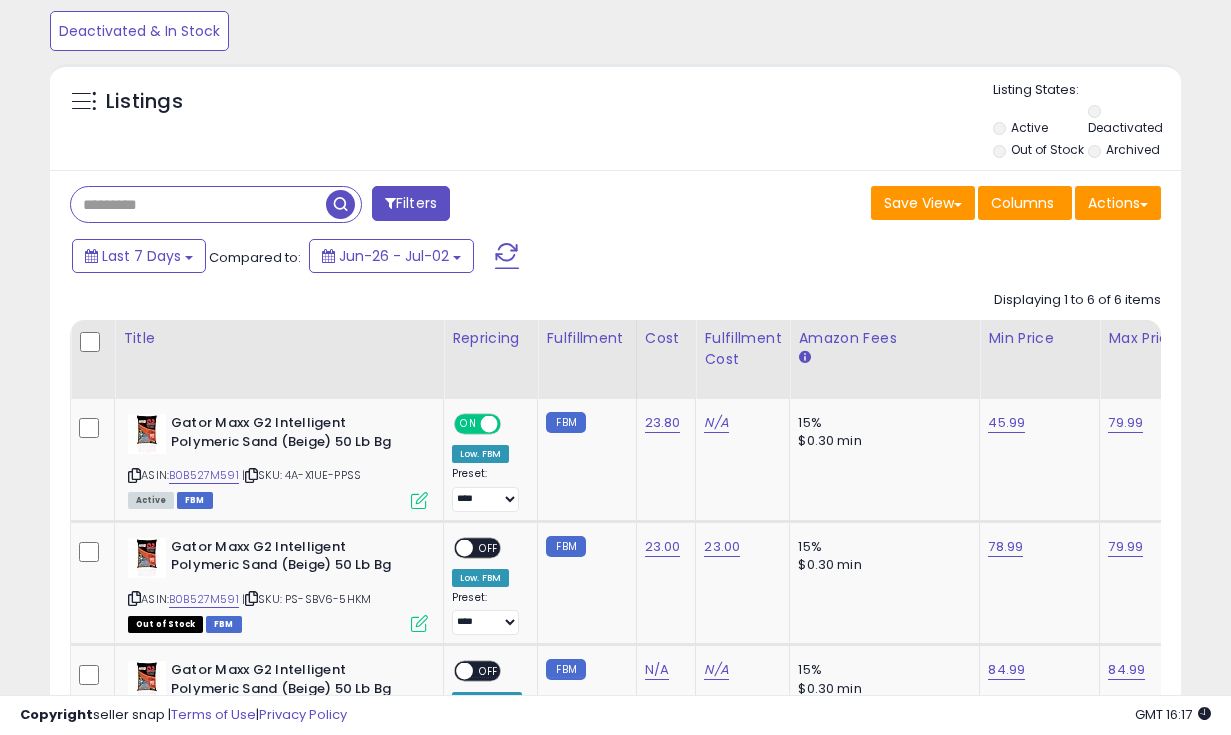 paste on "**********" 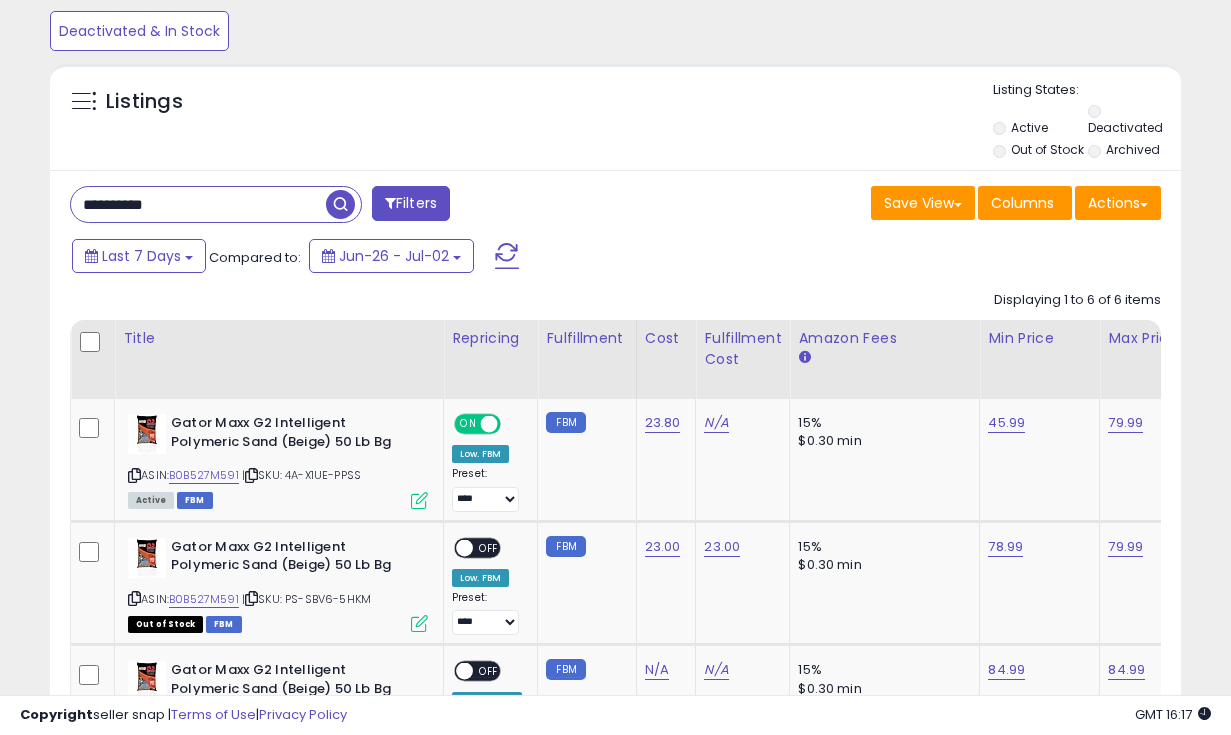 type on "**********" 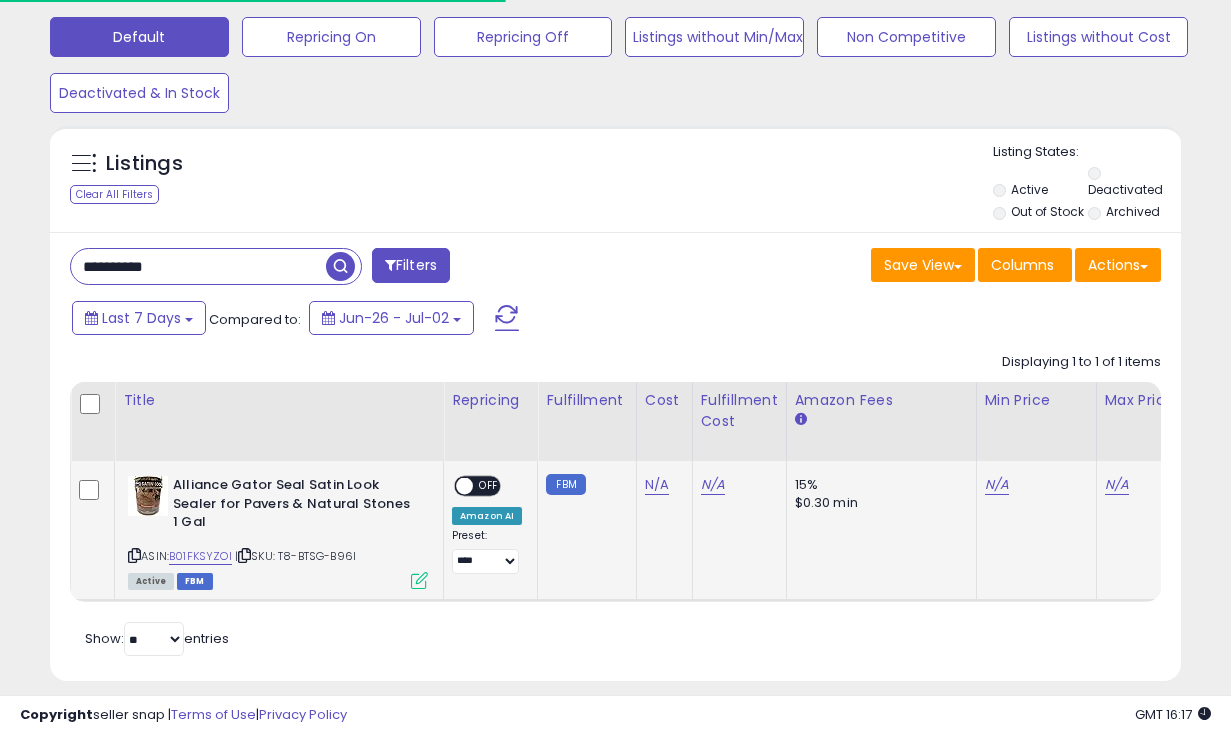scroll, scrollTop: 642, scrollLeft: 0, axis: vertical 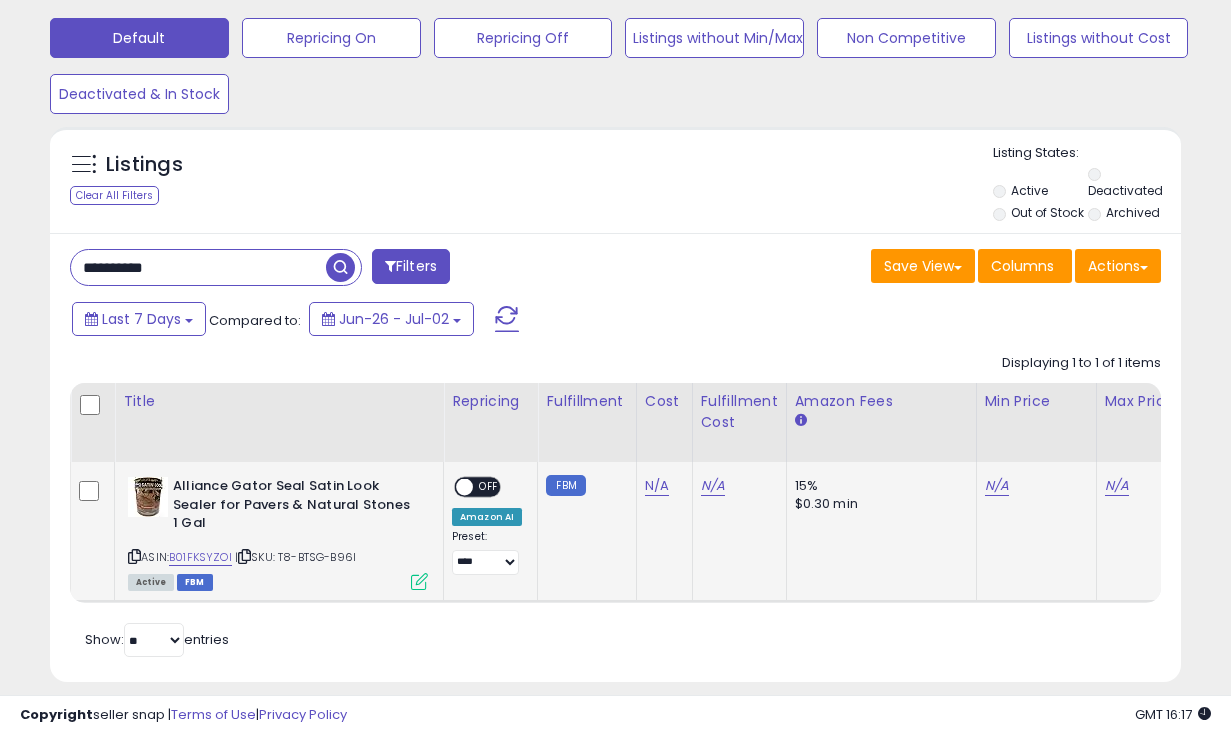 click at bounding box center [419, 581] 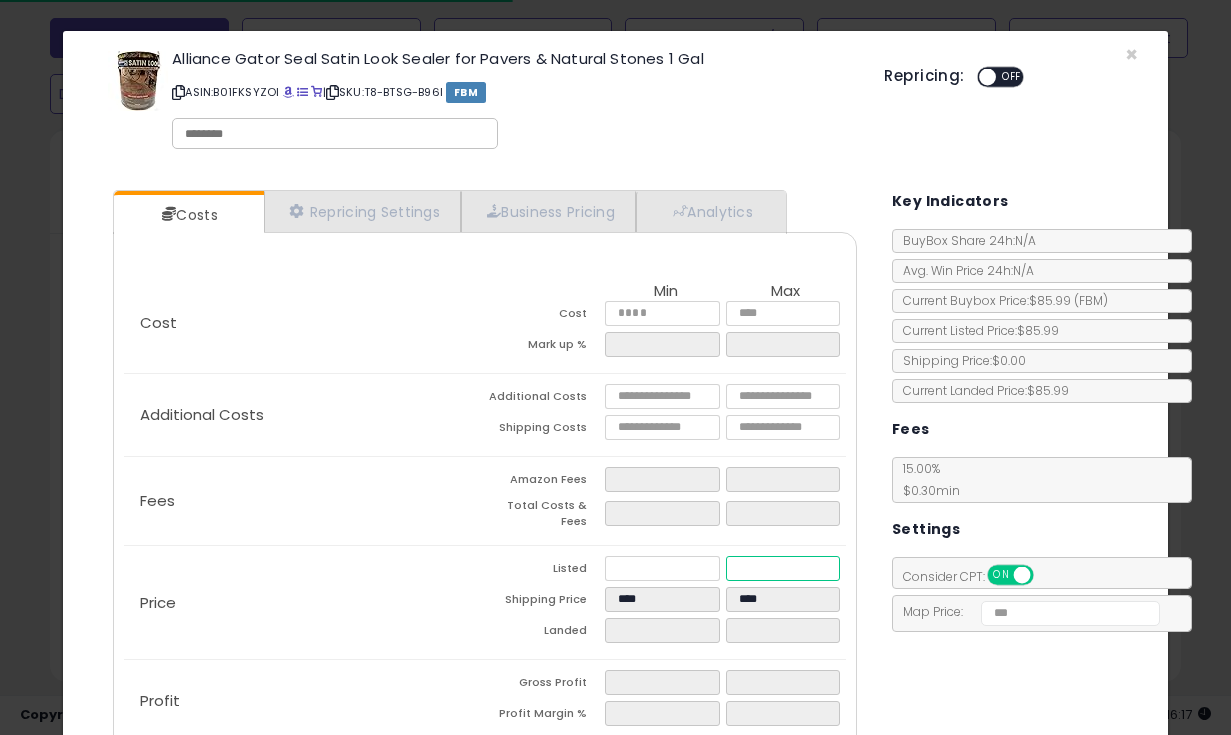 click at bounding box center (783, 568) 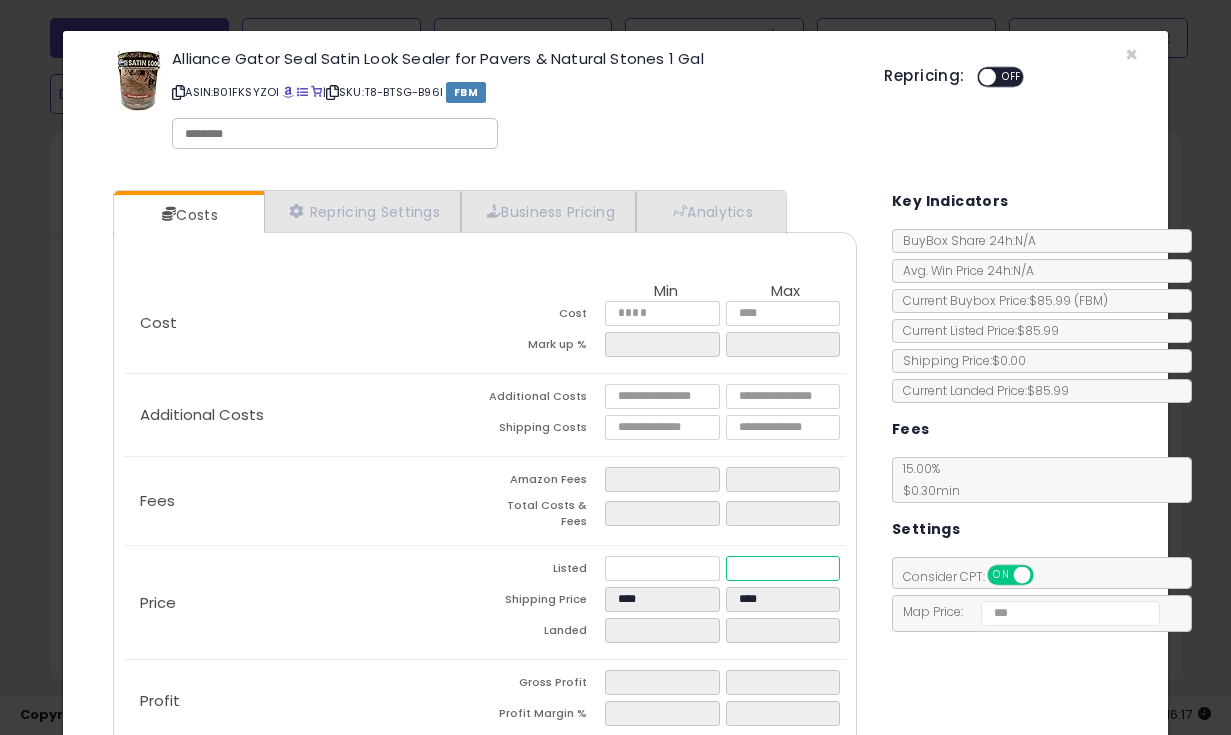 type on "****" 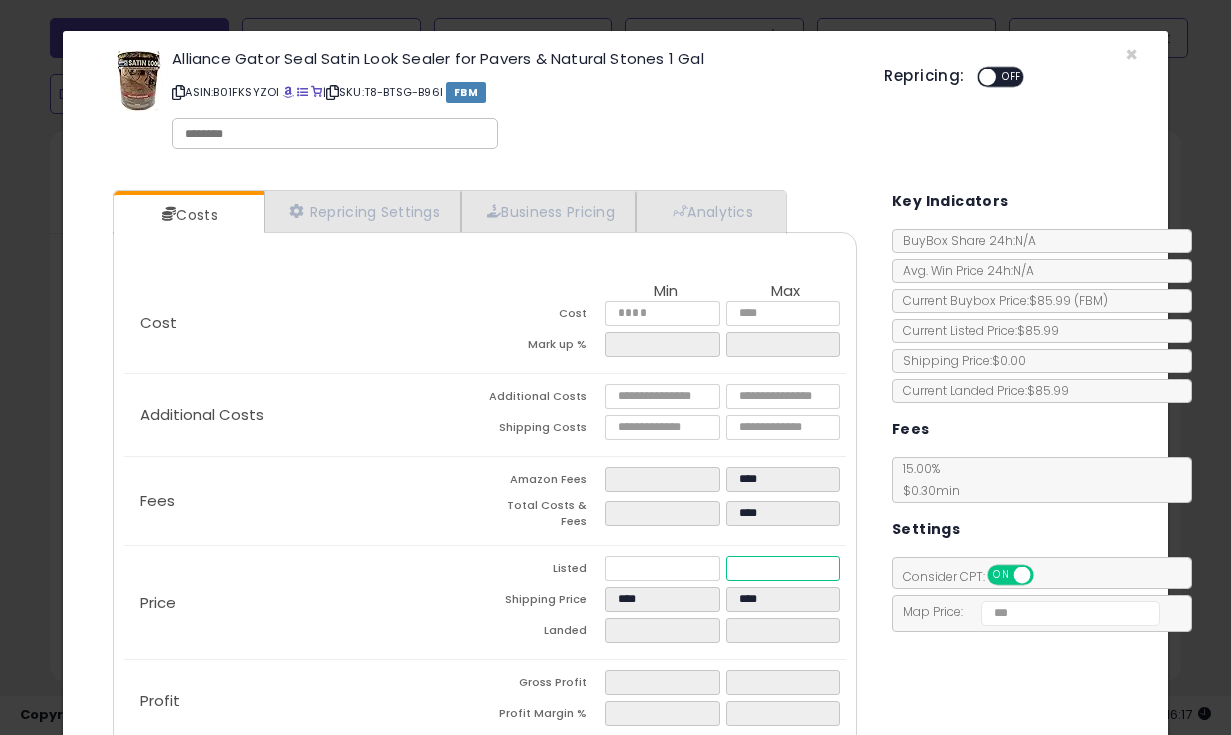 type on "*" 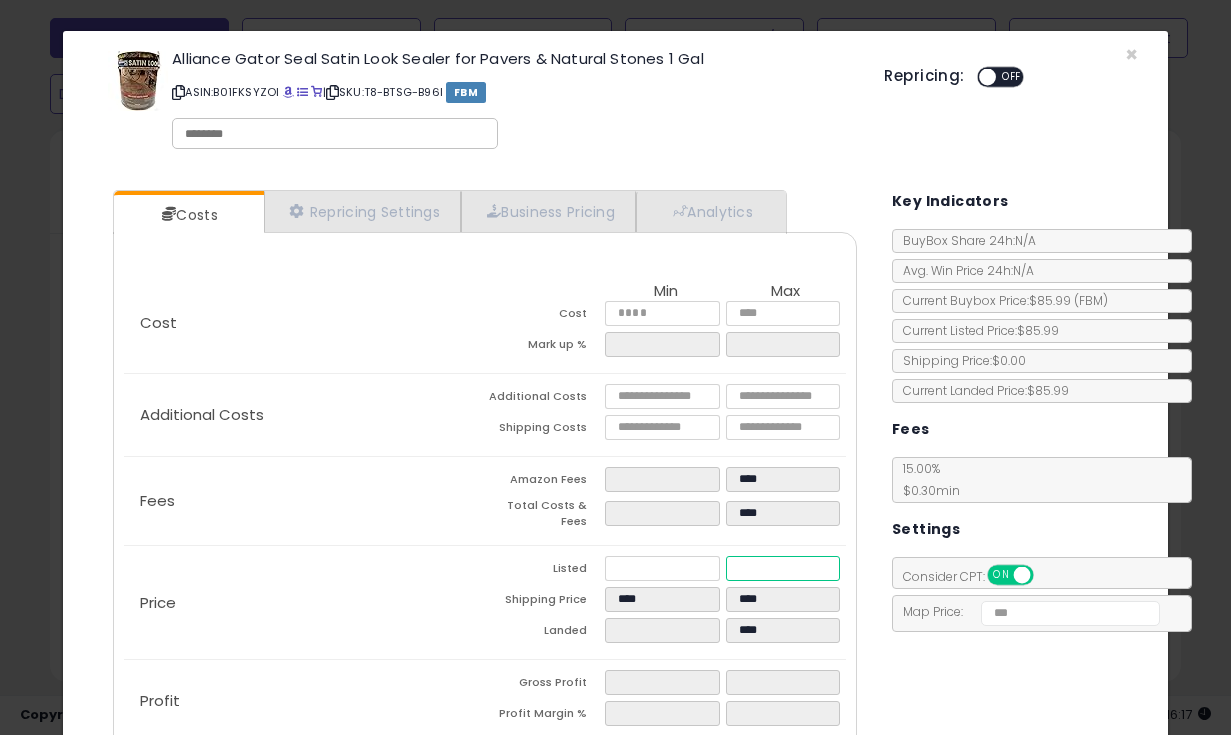 type on "*****" 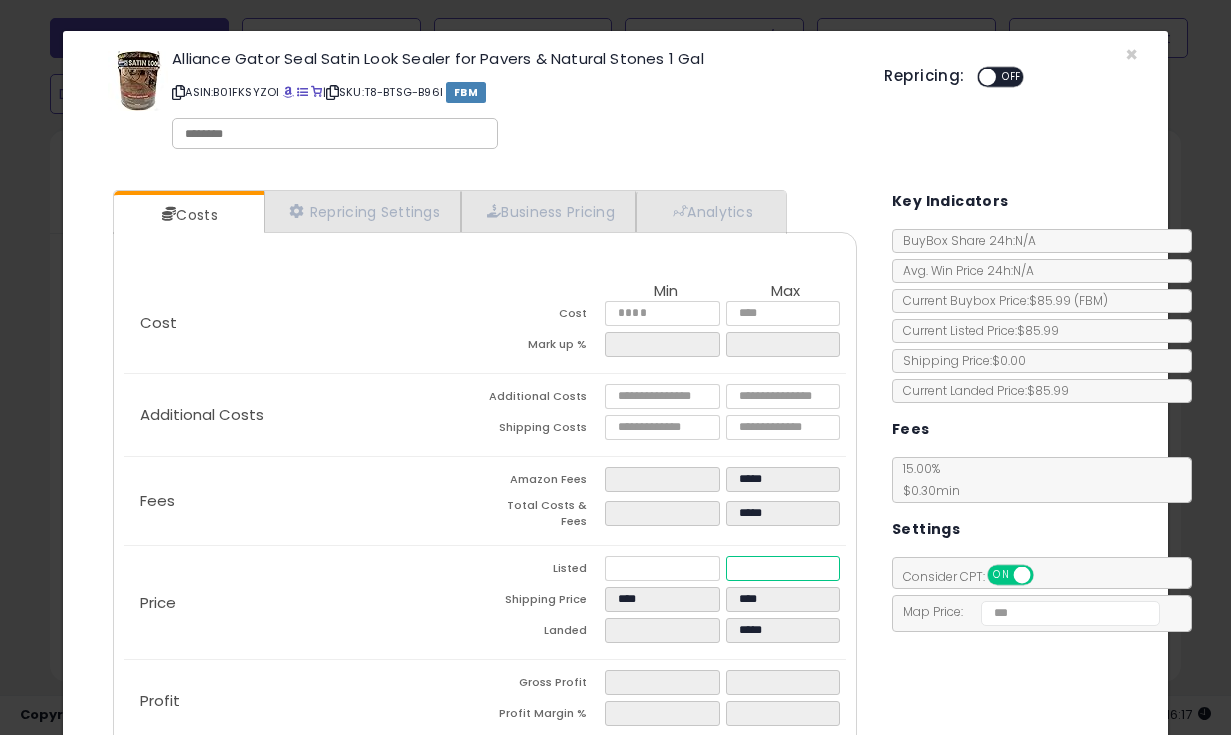 type on "*****" 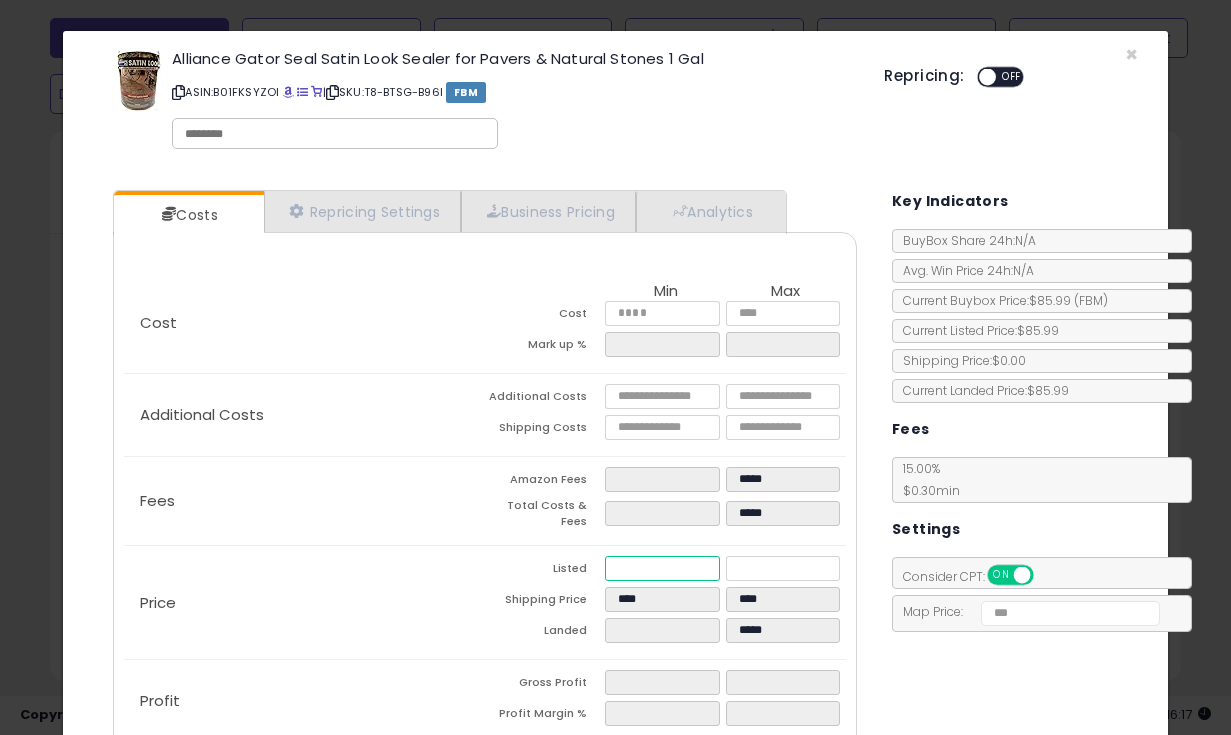 click at bounding box center (662, 568) 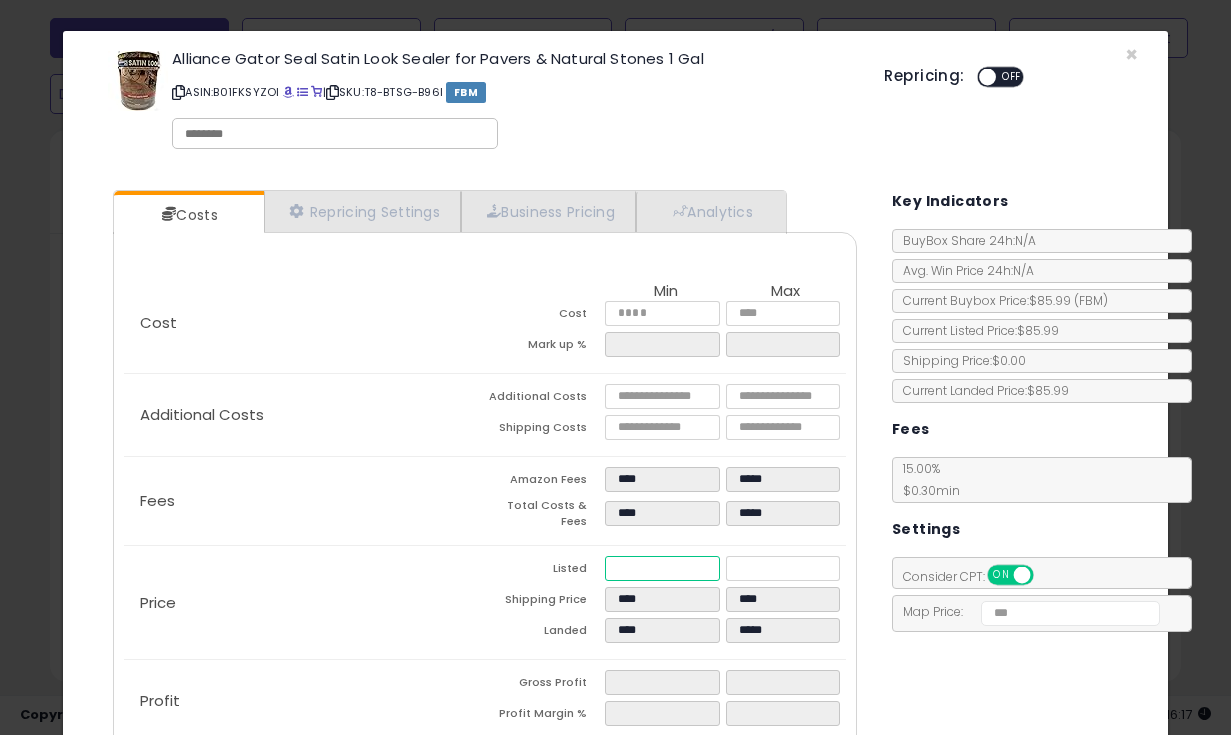 type on "****" 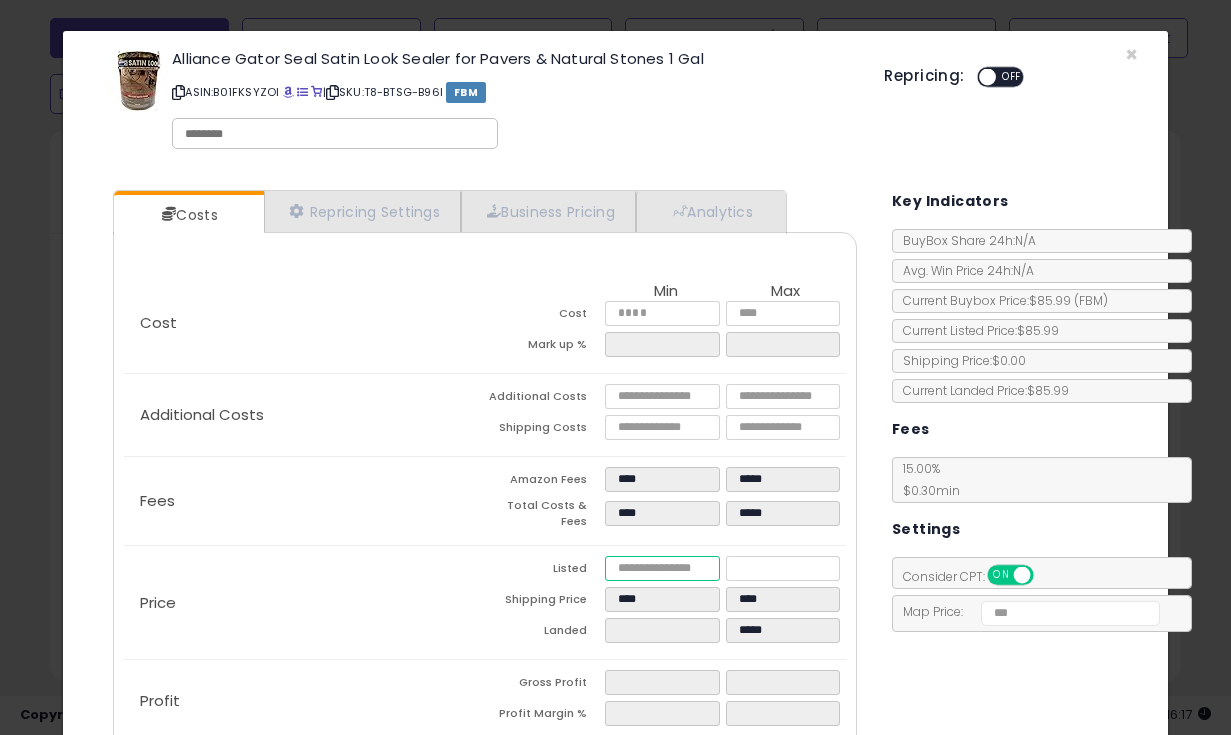 type on "****" 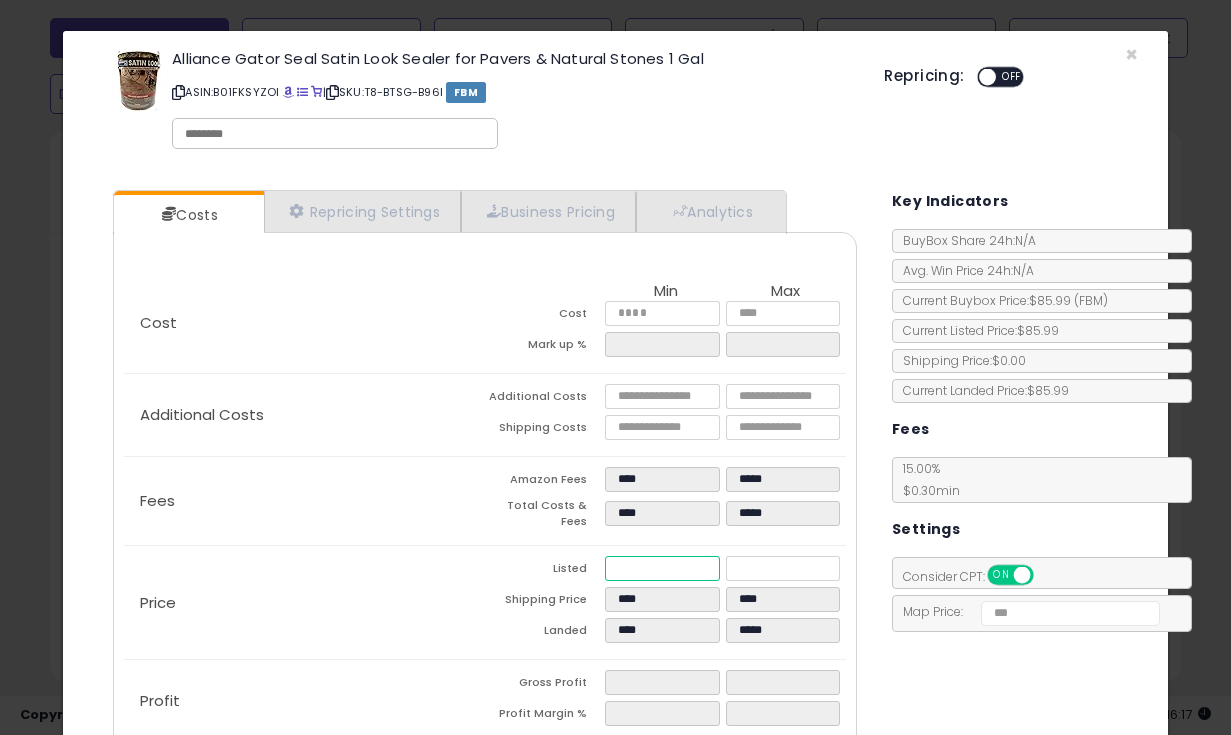type on "*****" 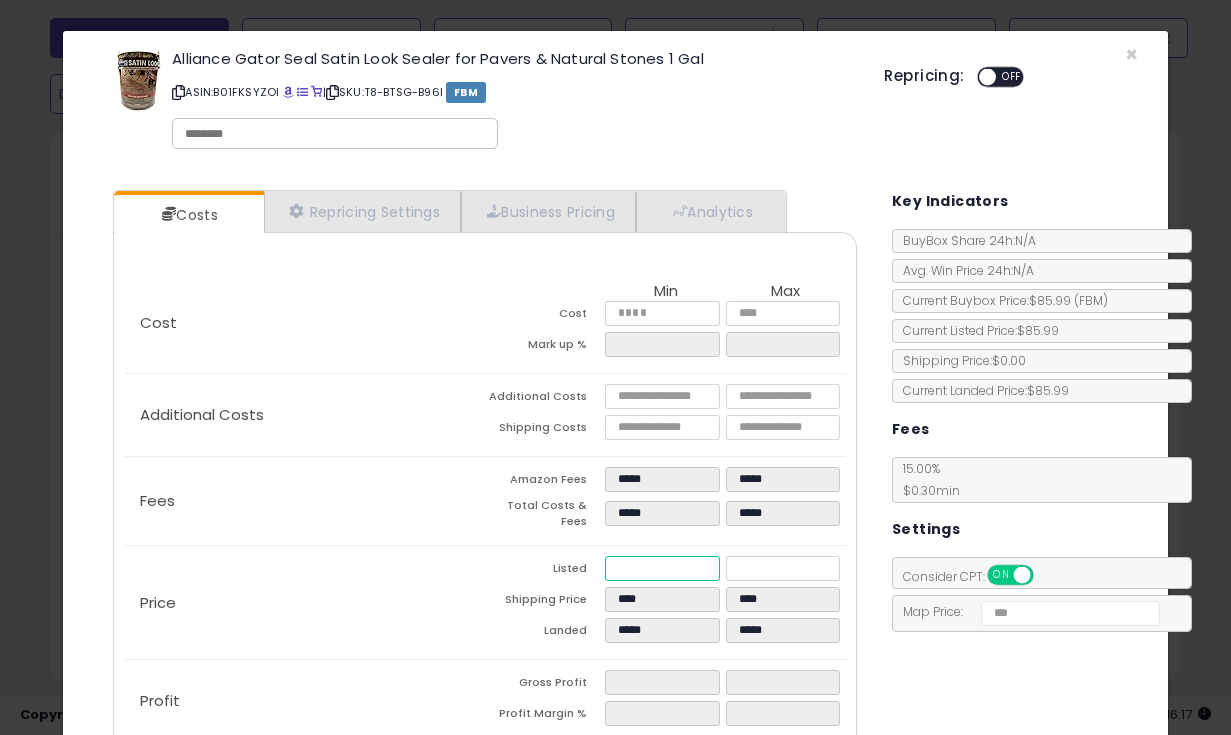 type on "*****" 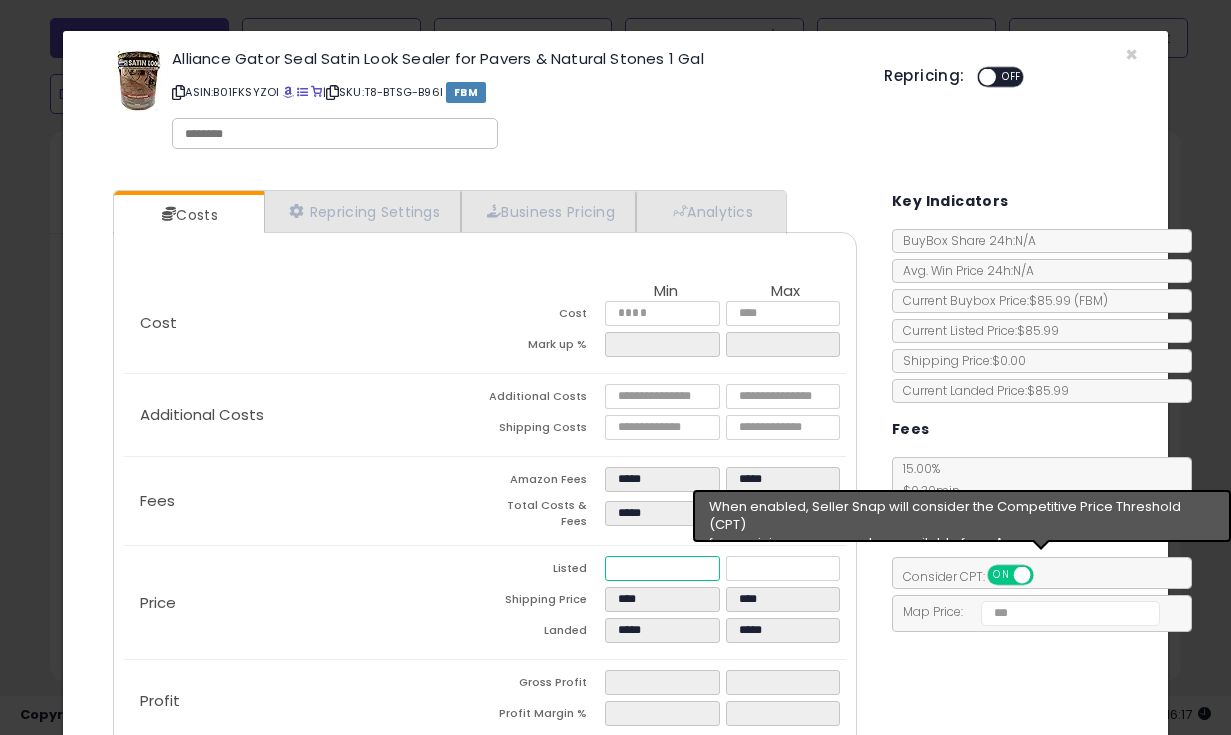 type on "*****" 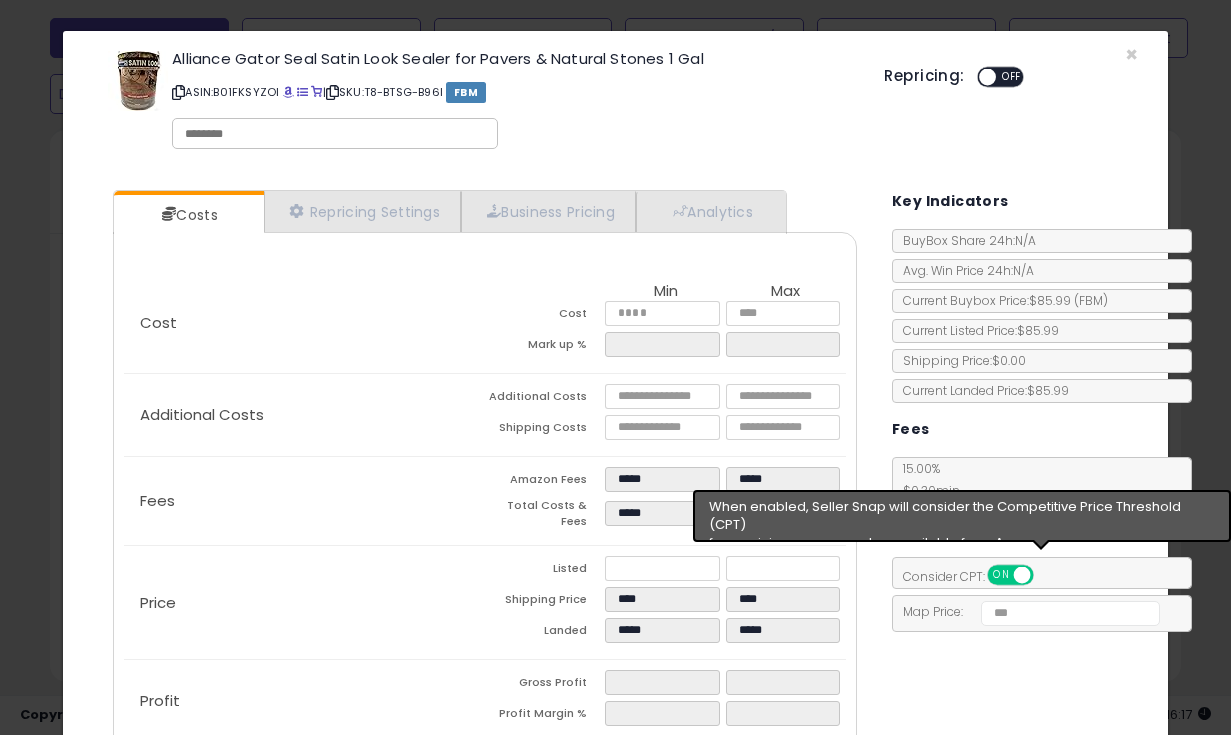 click on "ON" at bounding box center [1001, 575] 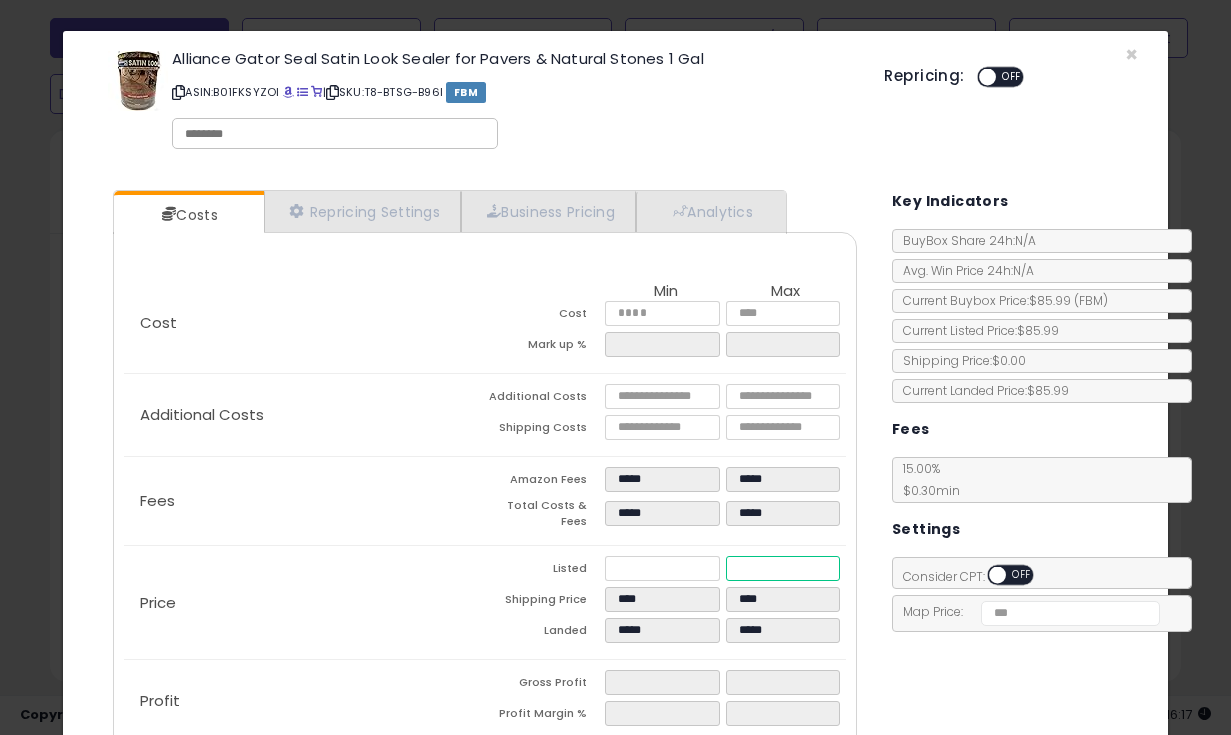click on "*****" at bounding box center (783, 568) 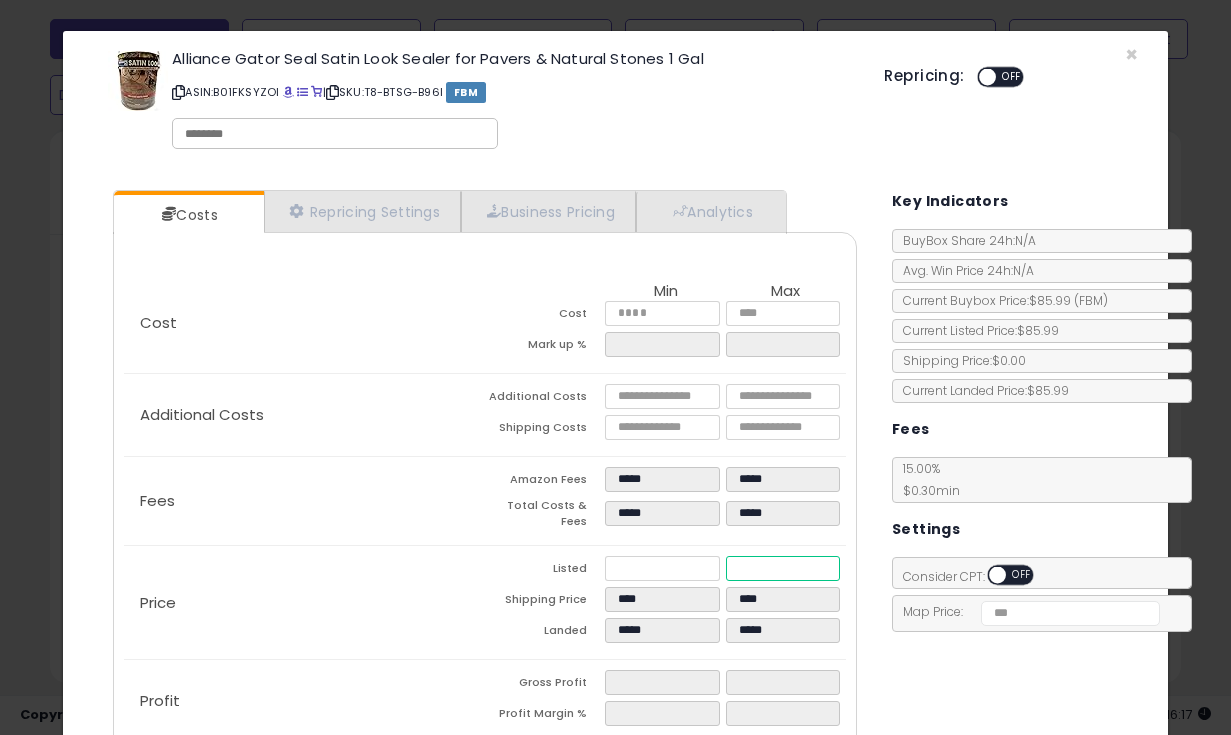 type on "****" 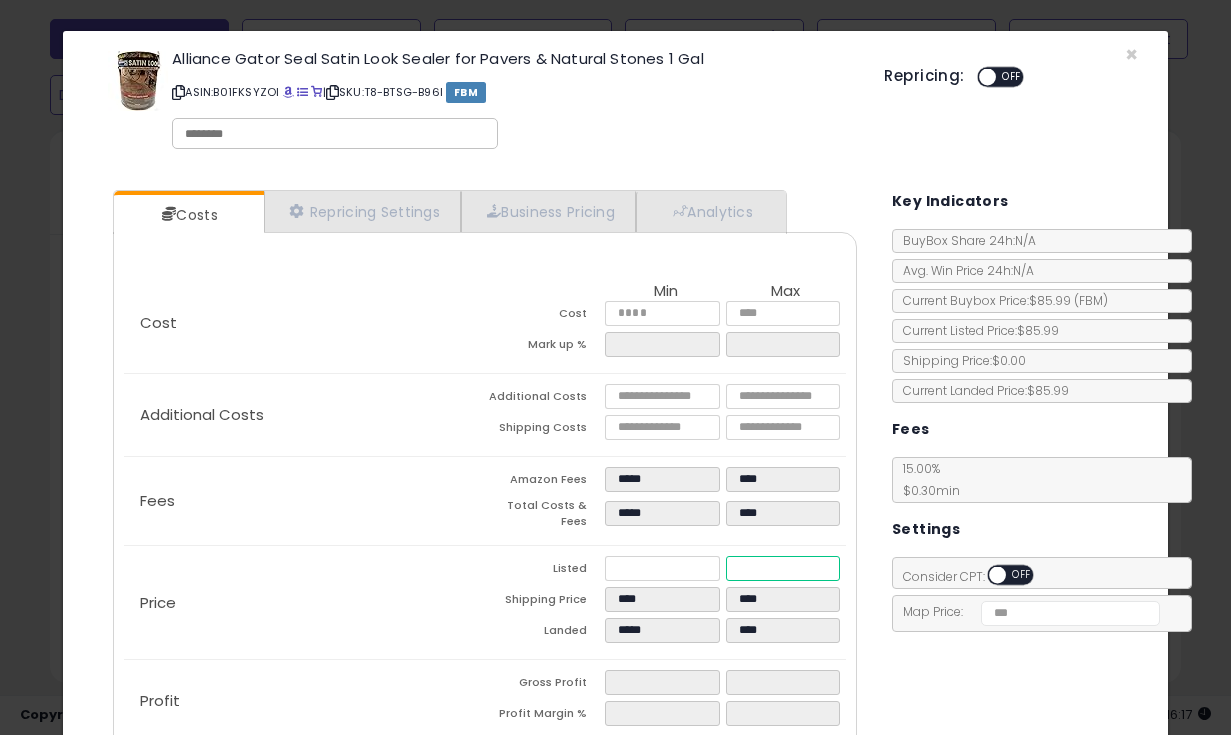 type on "*****" 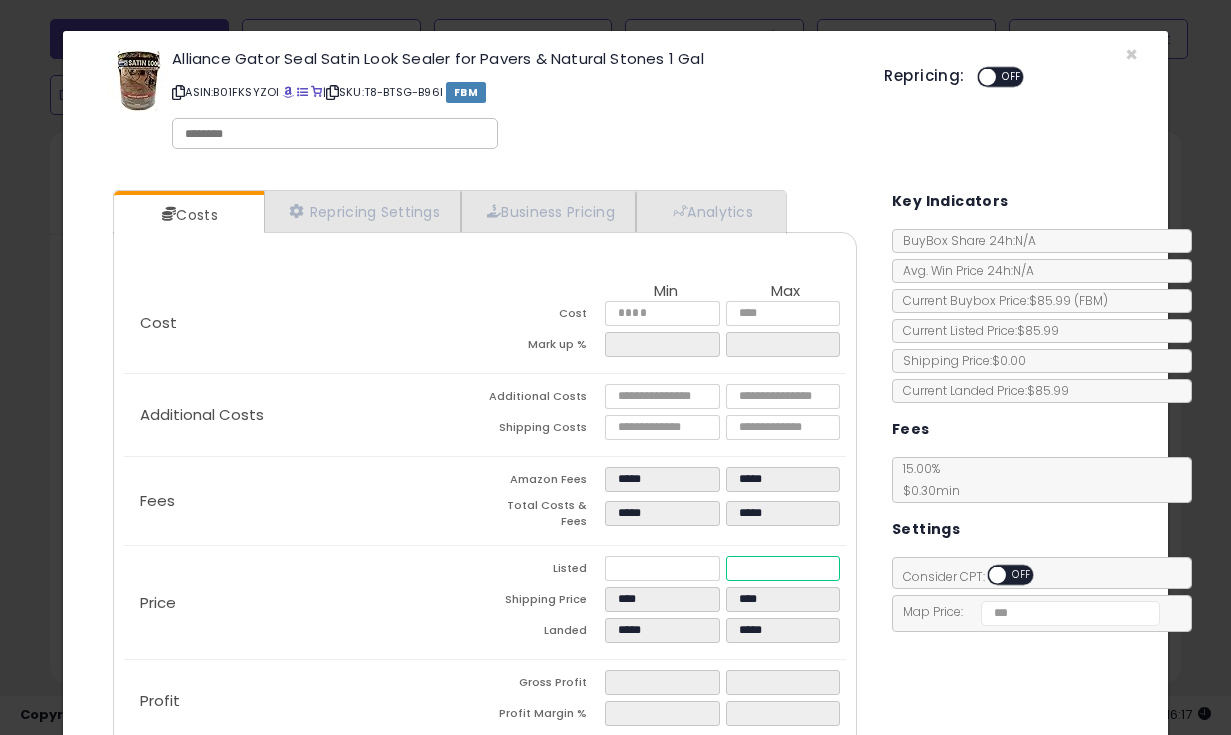 type on "*****" 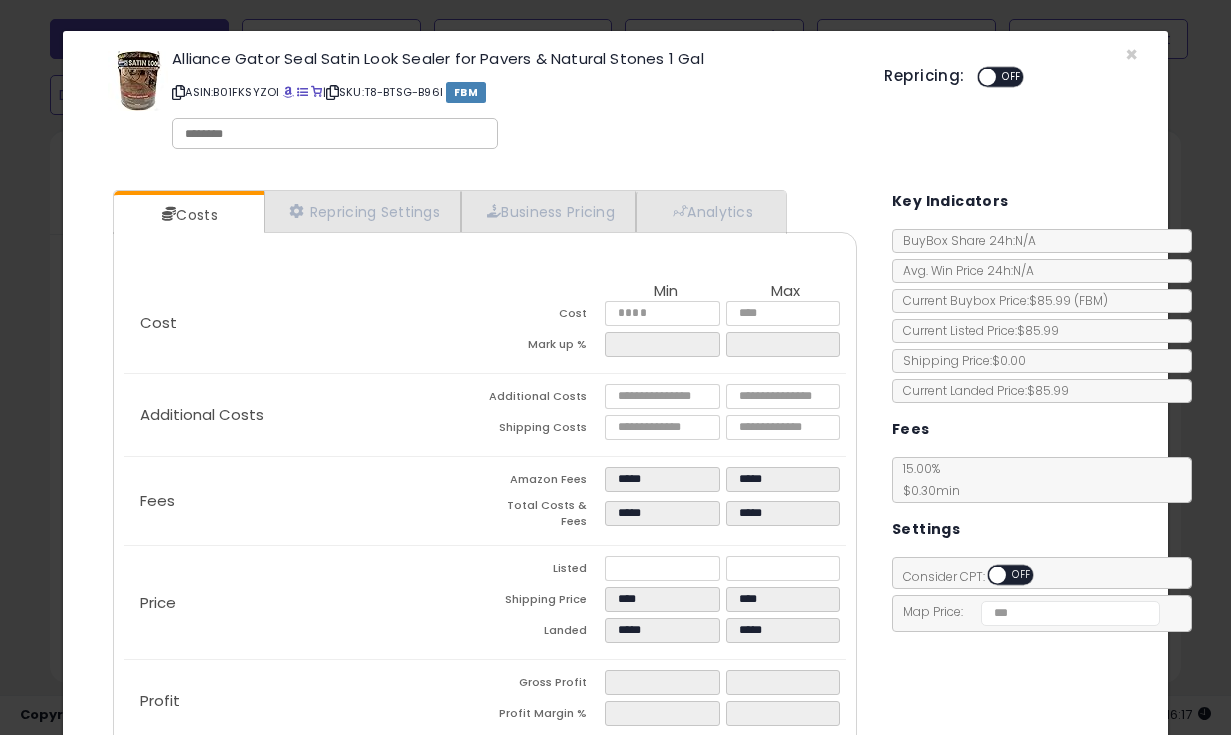 click on "OFF" at bounding box center [1012, 77] 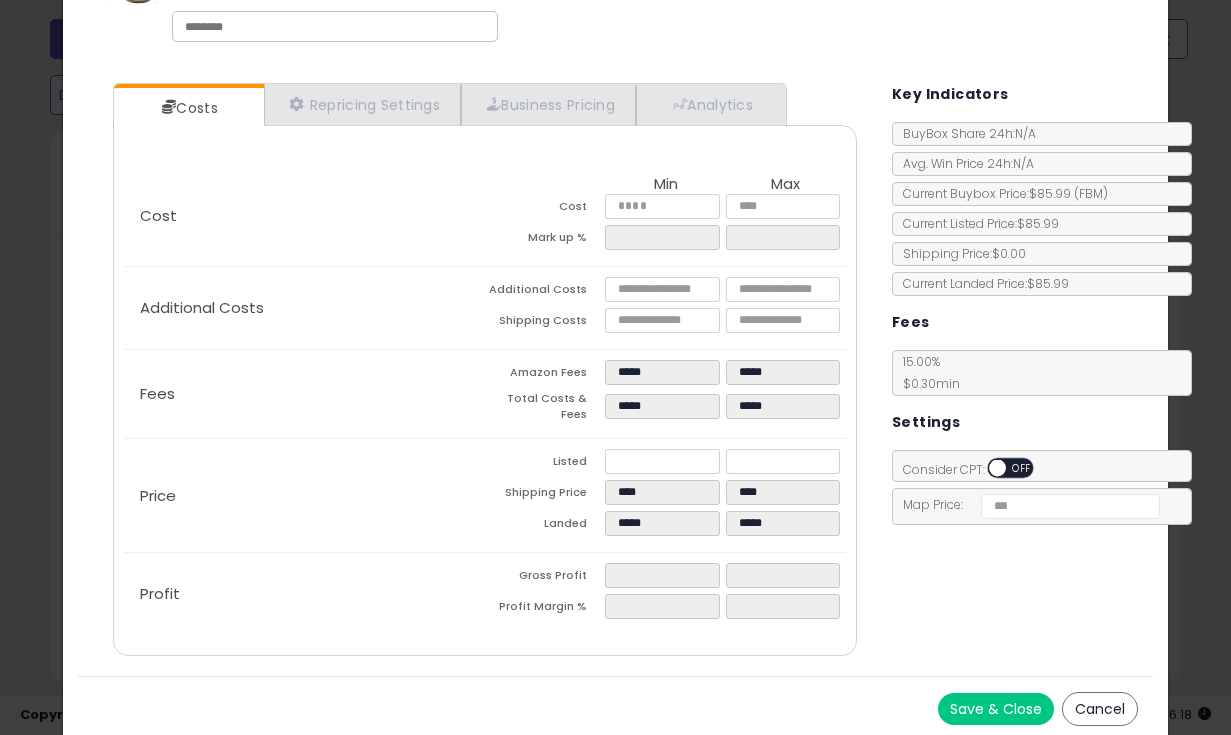 scroll, scrollTop: 106, scrollLeft: 0, axis: vertical 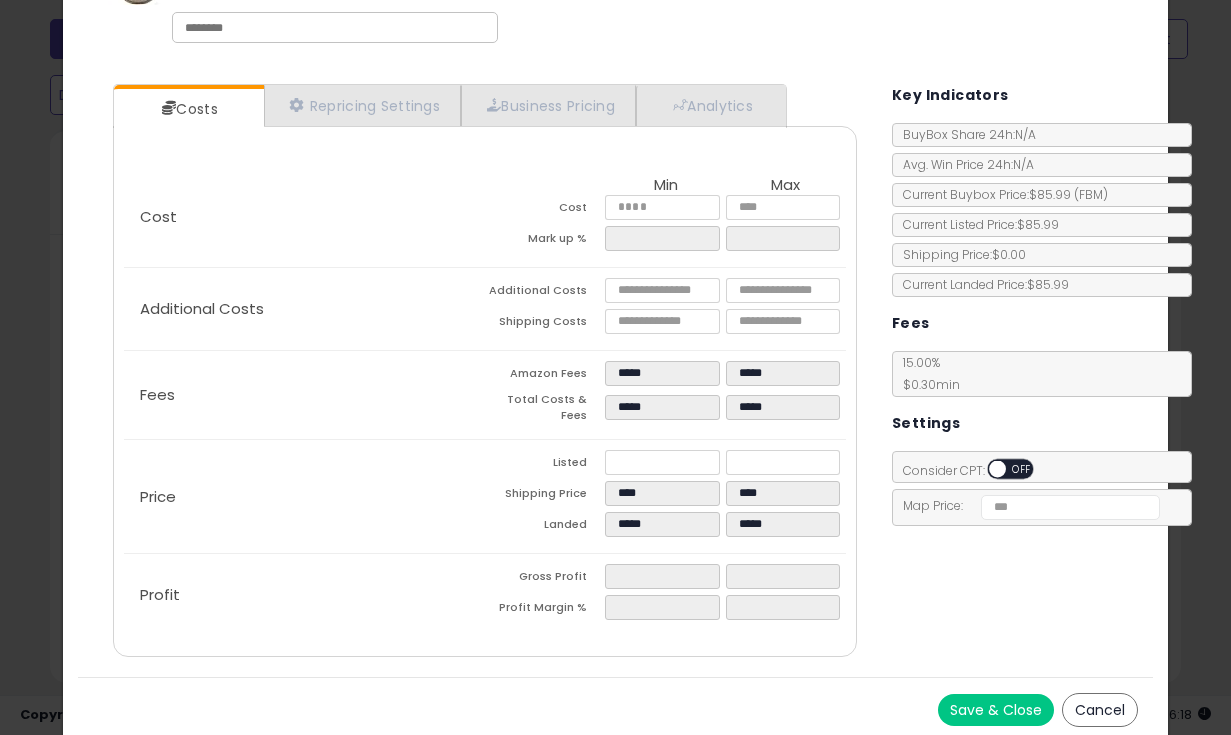 click on "Save & Close" at bounding box center [996, 710] 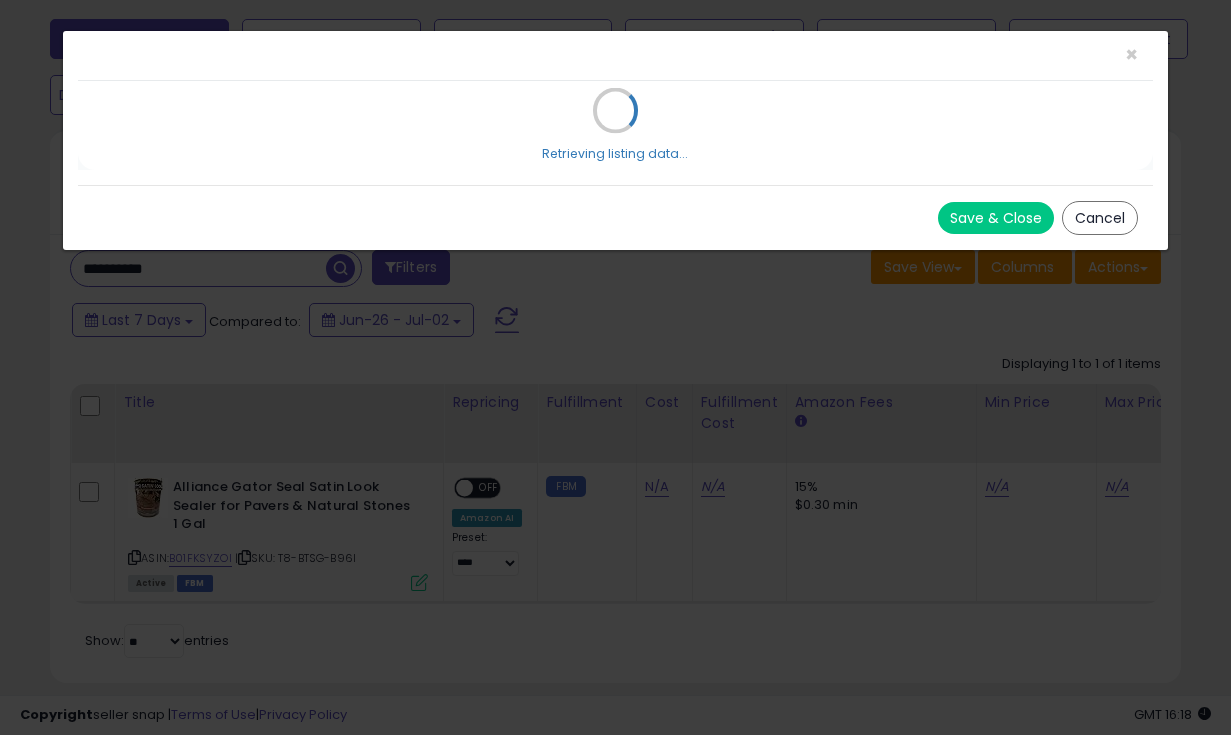 scroll, scrollTop: 0, scrollLeft: 0, axis: both 